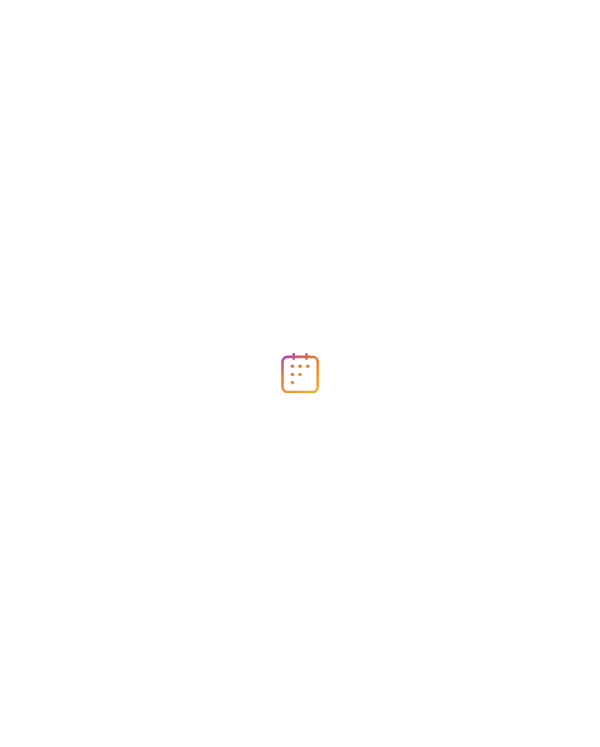 scroll, scrollTop: 0, scrollLeft: 0, axis: both 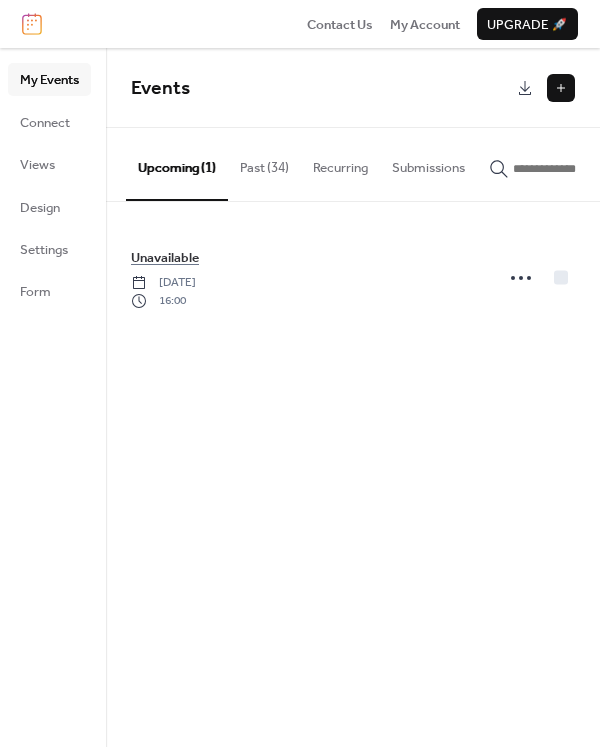 click at bounding box center (561, 88) 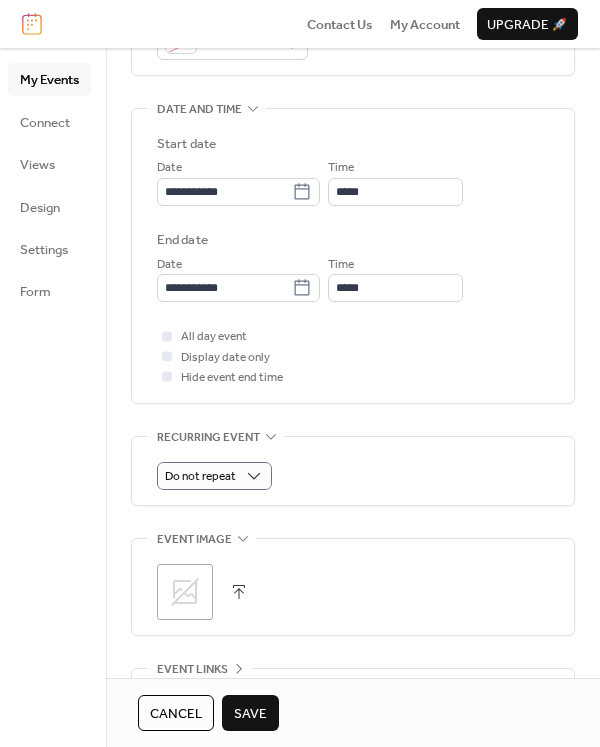 scroll, scrollTop: 600, scrollLeft: 0, axis: vertical 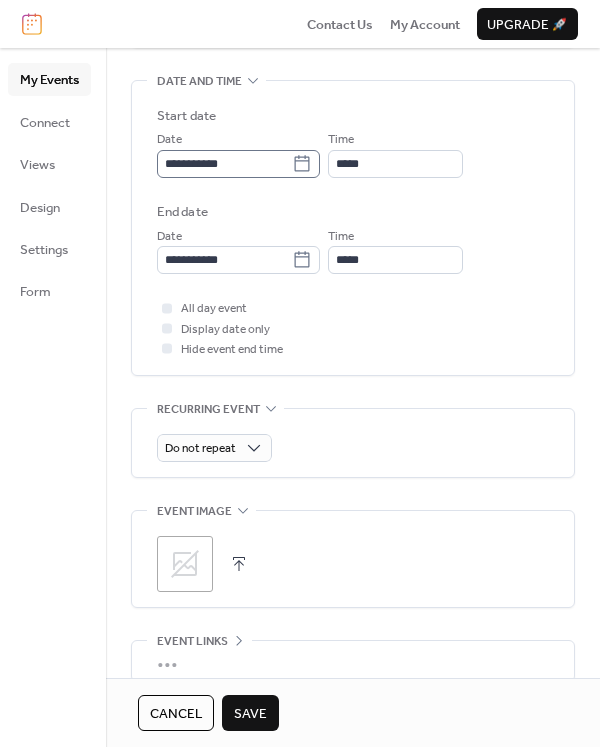 type on "******" 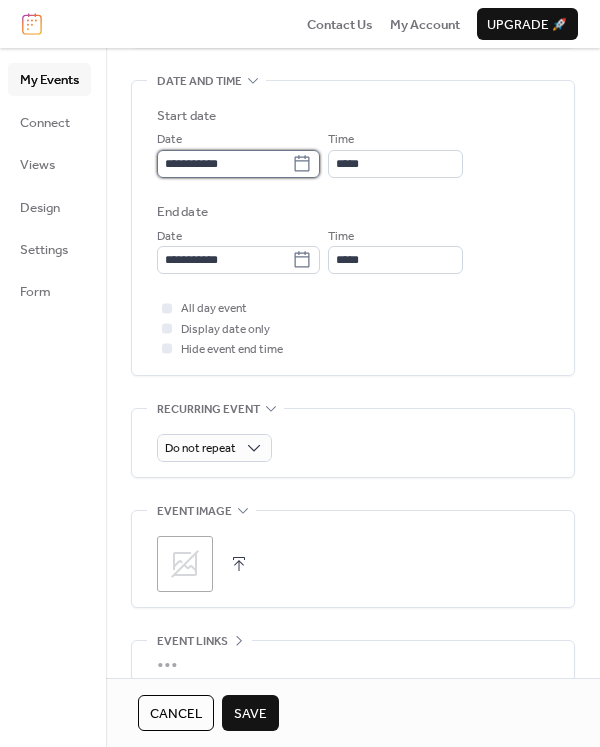 click on "**********" at bounding box center [224, 164] 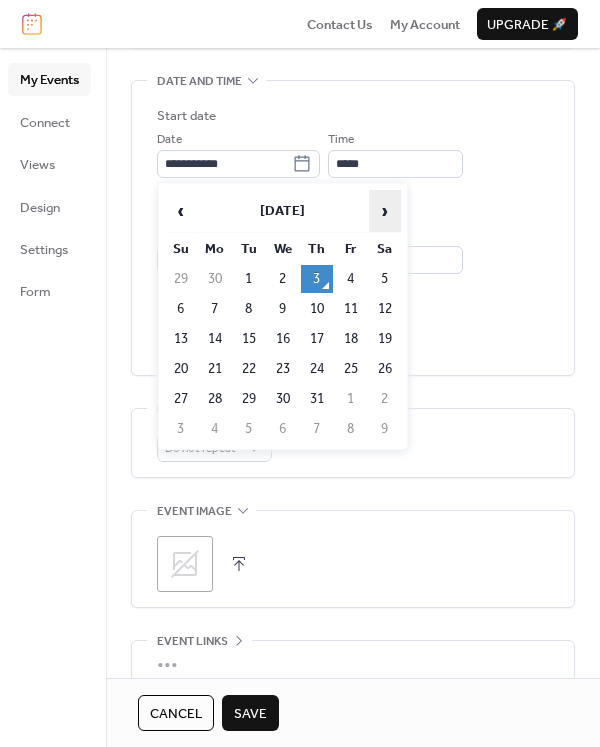 click on "›" at bounding box center (385, 211) 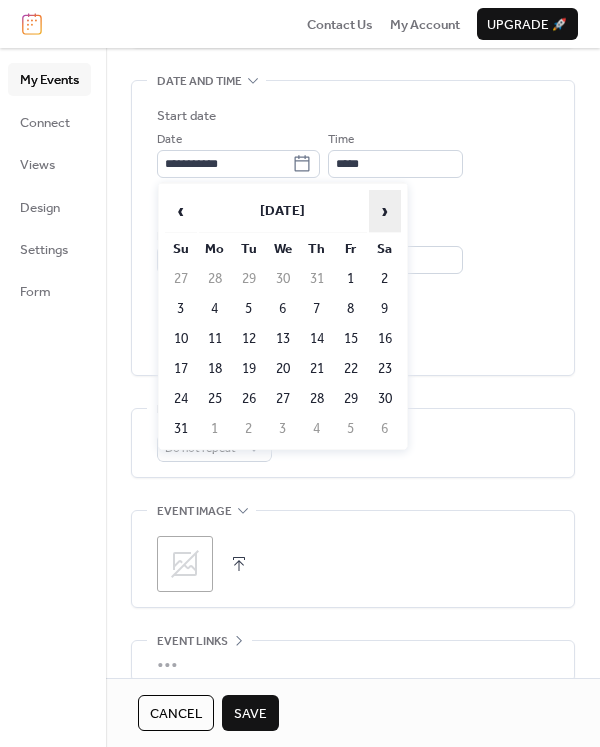 click on "›" at bounding box center (385, 211) 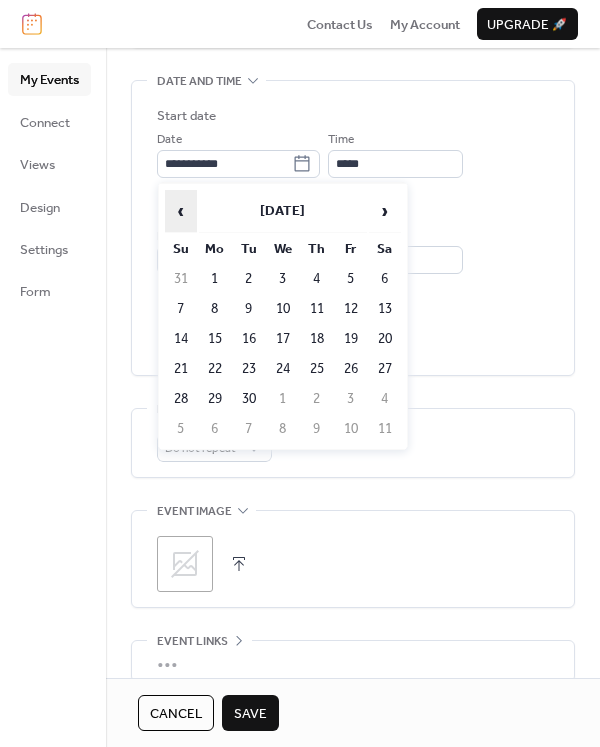 click on "‹" at bounding box center [181, 211] 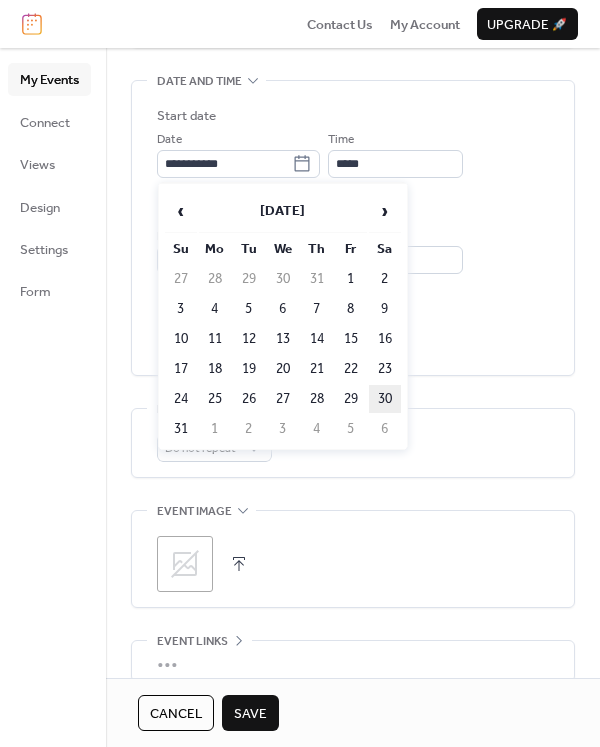 click on "30" at bounding box center (385, 399) 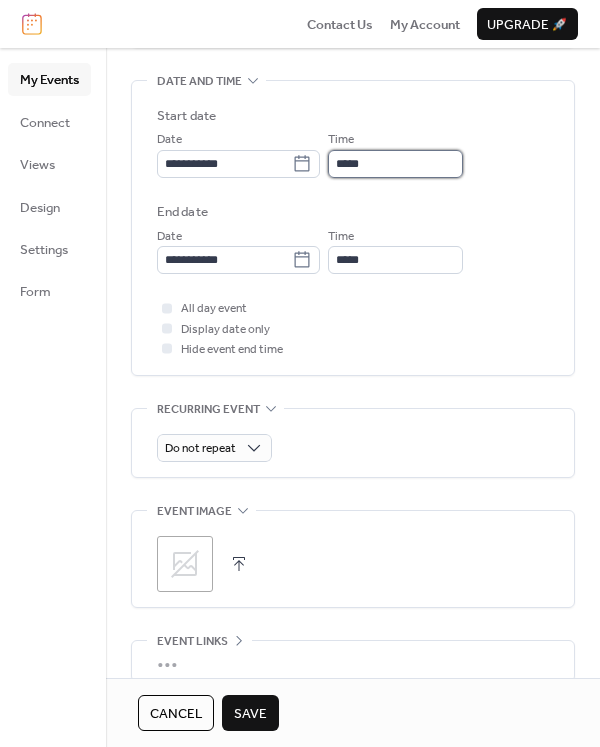 click on "*****" at bounding box center [395, 164] 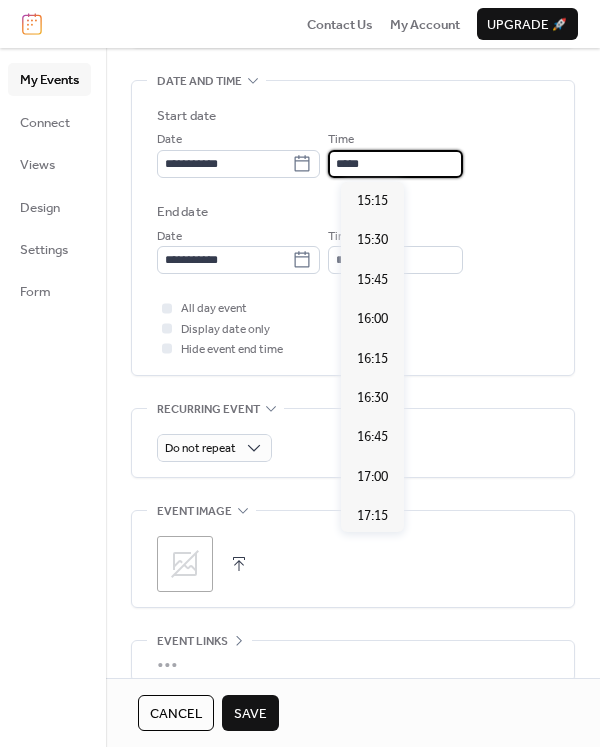 scroll, scrollTop: 2492, scrollLeft: 0, axis: vertical 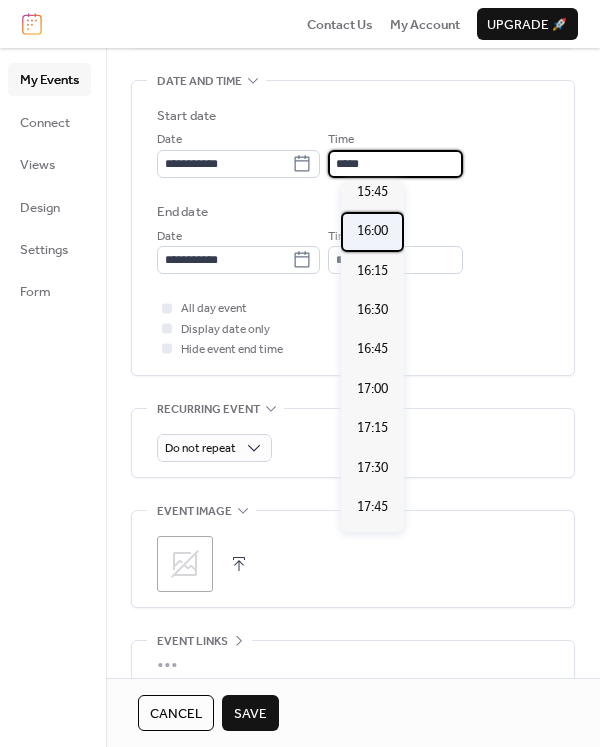 click on "16:00" at bounding box center (372, 231) 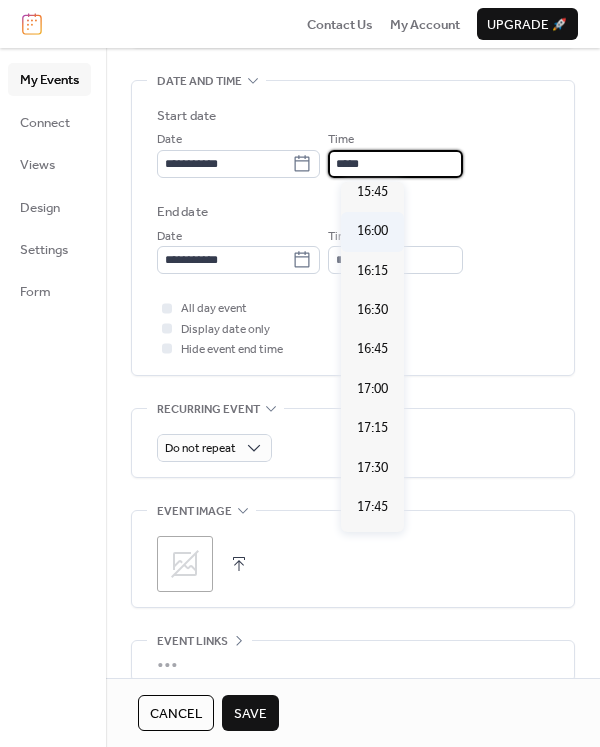type on "*****" 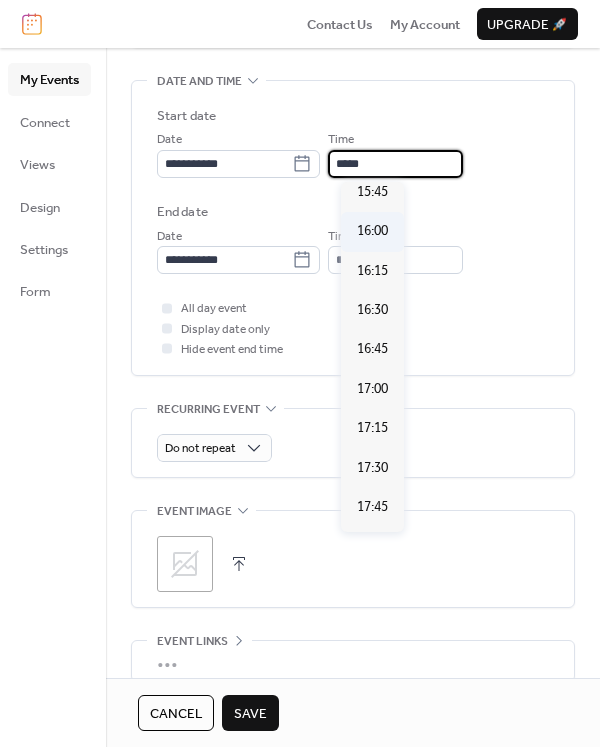type on "*****" 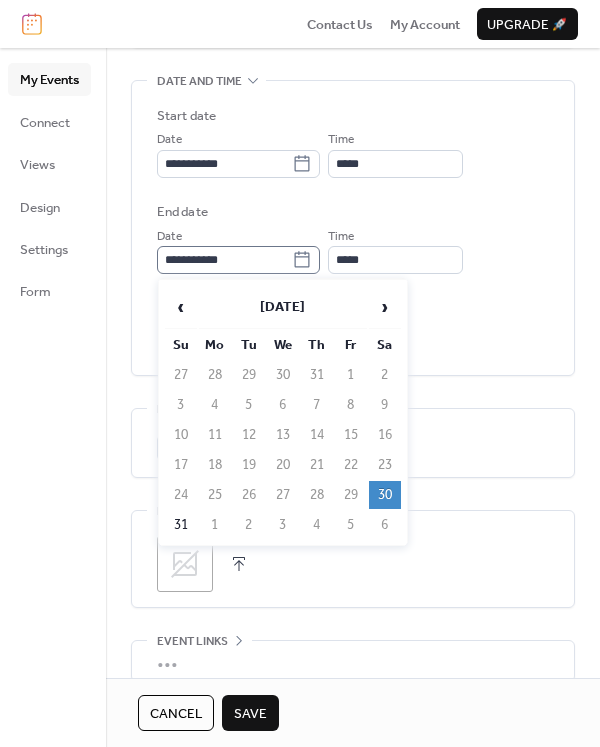 click 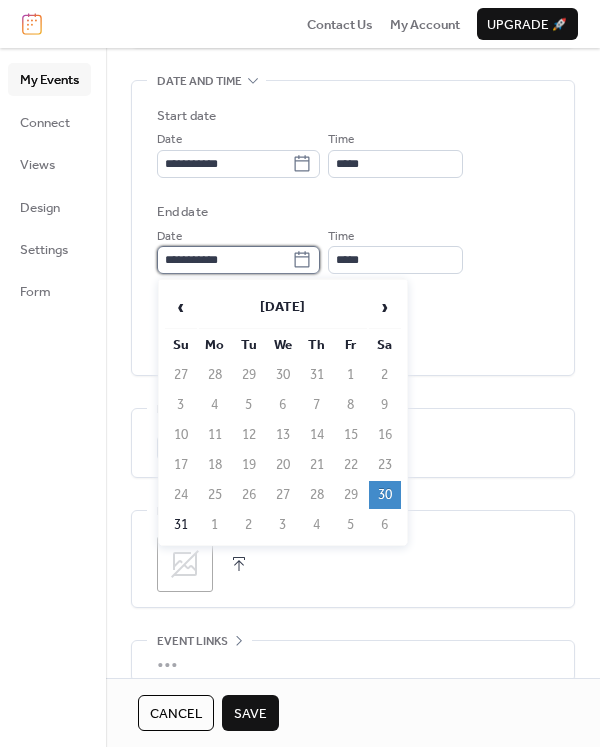 click on "**********" at bounding box center [224, 260] 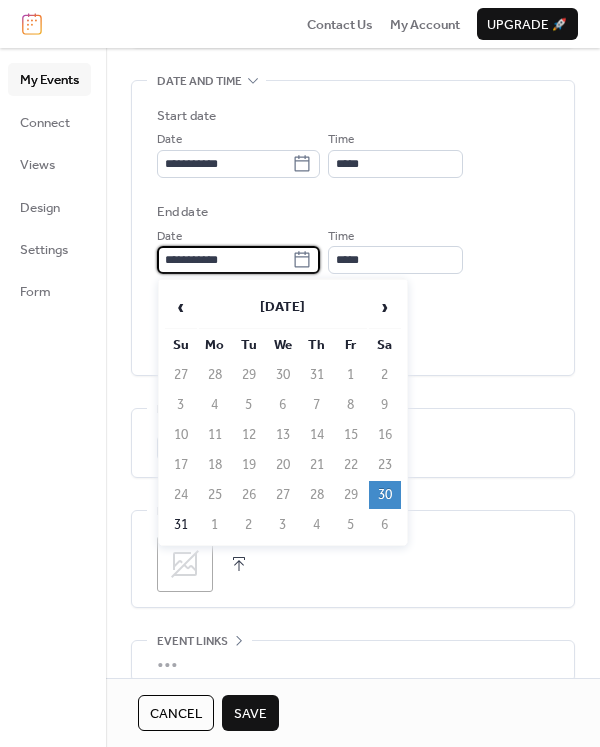 click on "2" at bounding box center [385, 375] 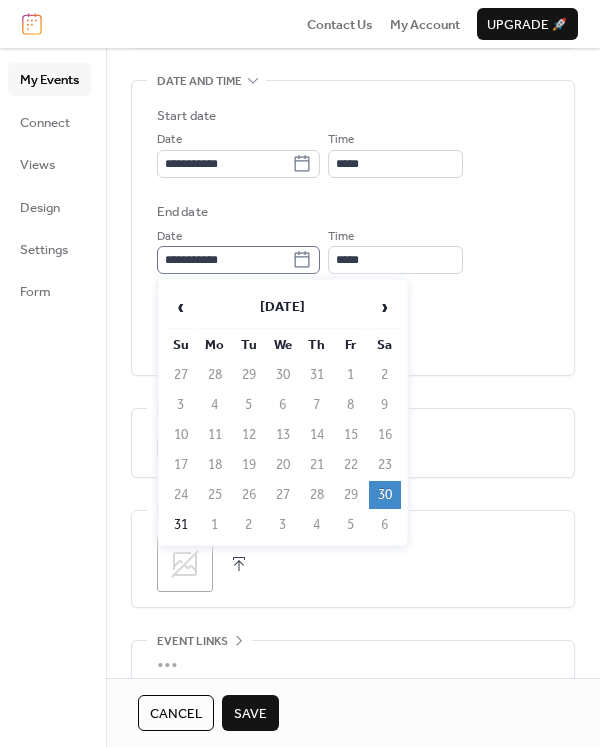 click 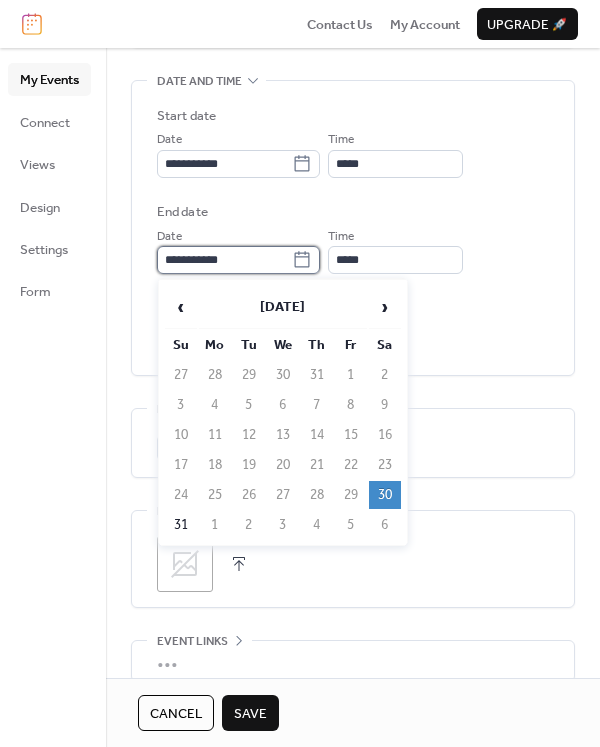 click on "**********" at bounding box center (224, 260) 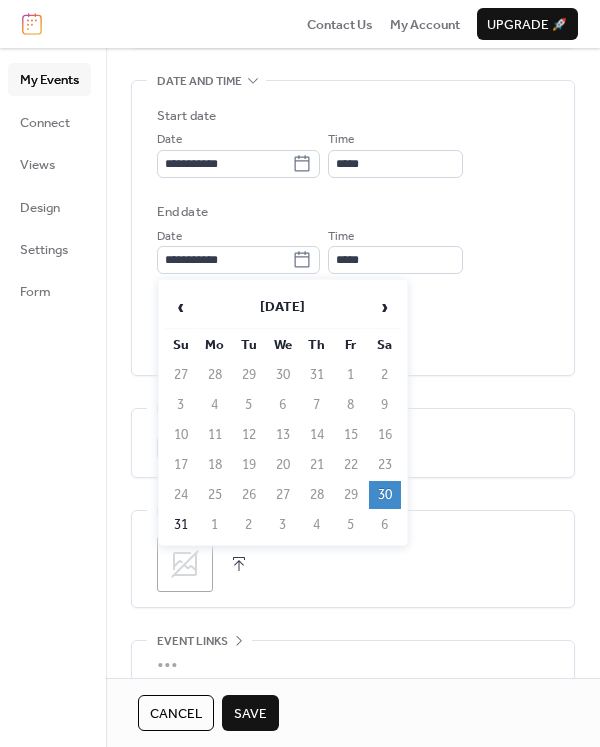 click on "2" at bounding box center (385, 375) 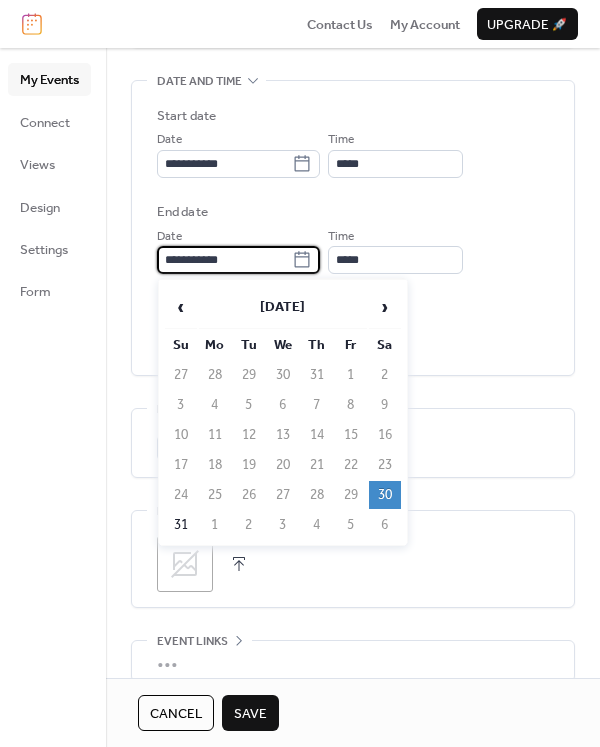 drag, startPoint x: 162, startPoint y: 257, endPoint x: 176, endPoint y: 257, distance: 14 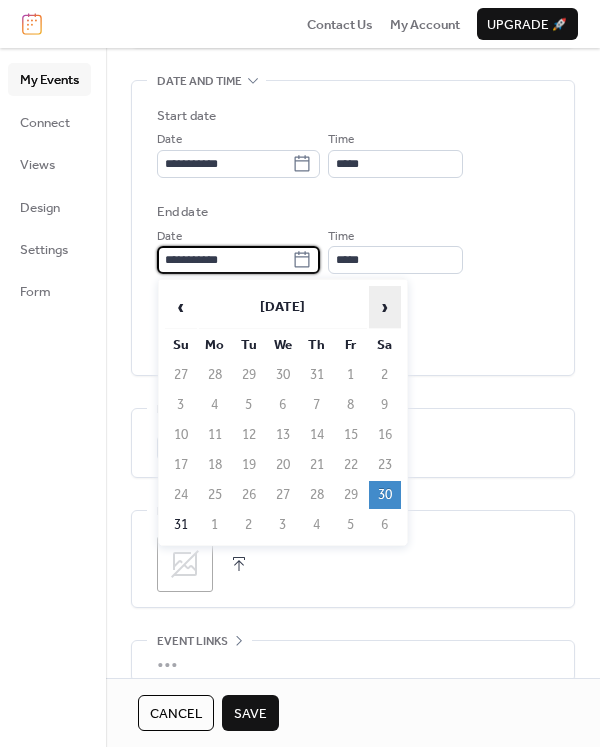 click on "›" at bounding box center [385, 307] 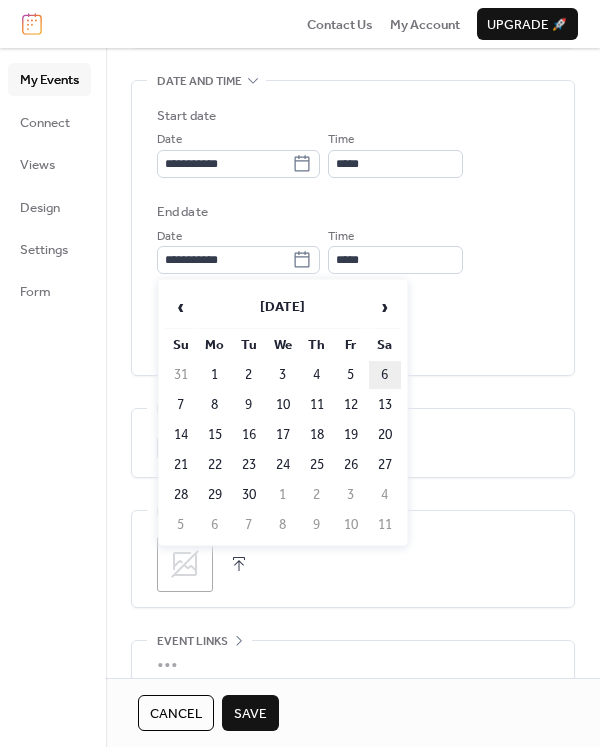 click on "6" at bounding box center (385, 375) 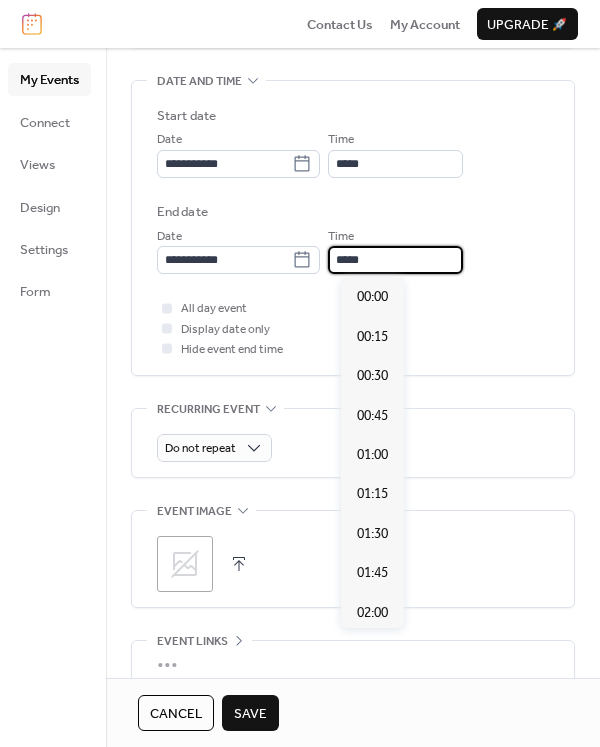 scroll, scrollTop: 2680, scrollLeft: 0, axis: vertical 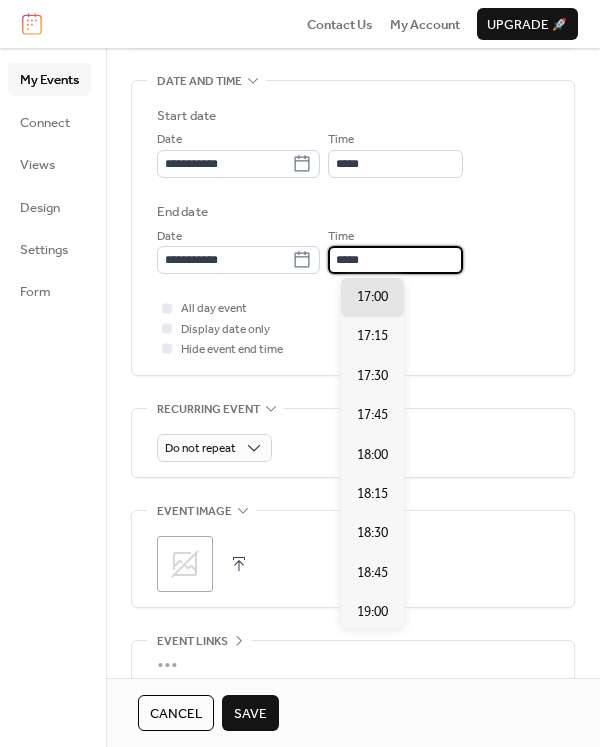click on "*****" at bounding box center (395, 260) 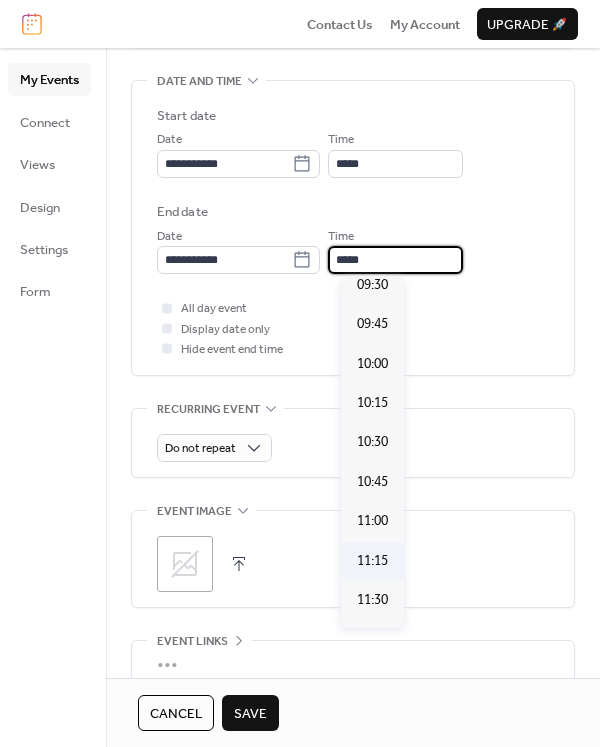 scroll, scrollTop: 1480, scrollLeft: 0, axis: vertical 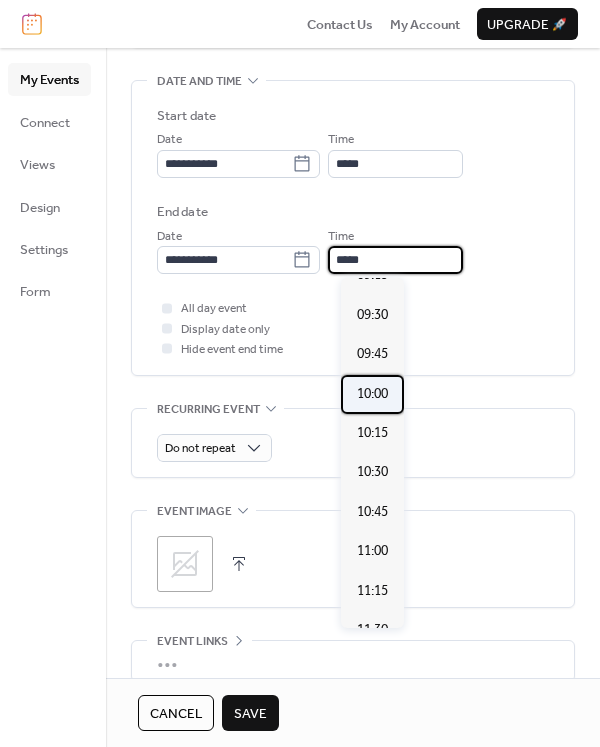 click on "10:00" at bounding box center [372, 394] 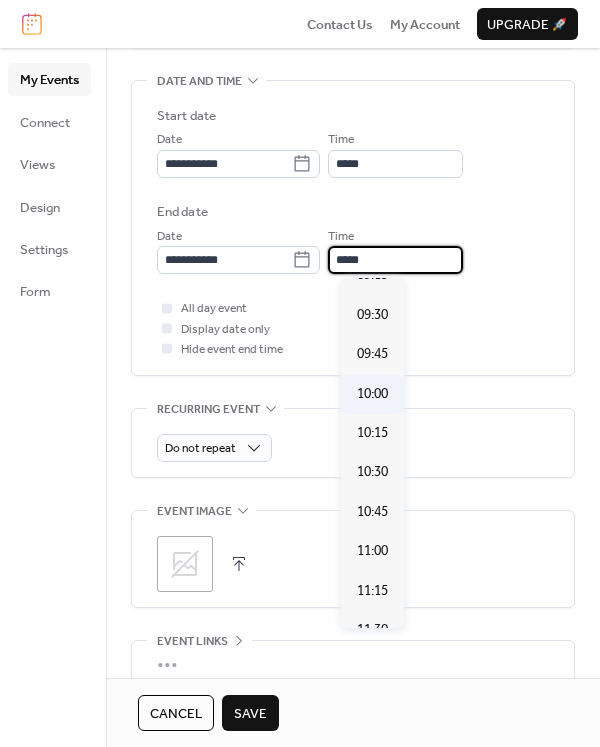 type on "*****" 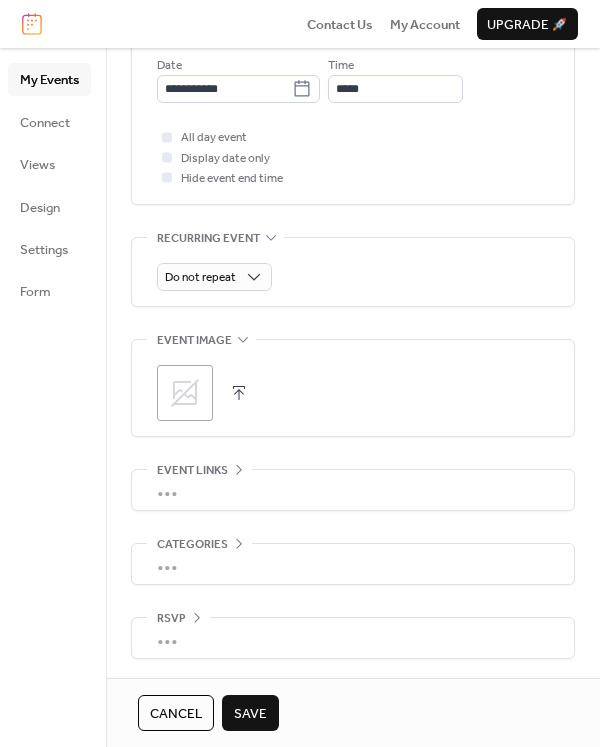 scroll, scrollTop: 772, scrollLeft: 0, axis: vertical 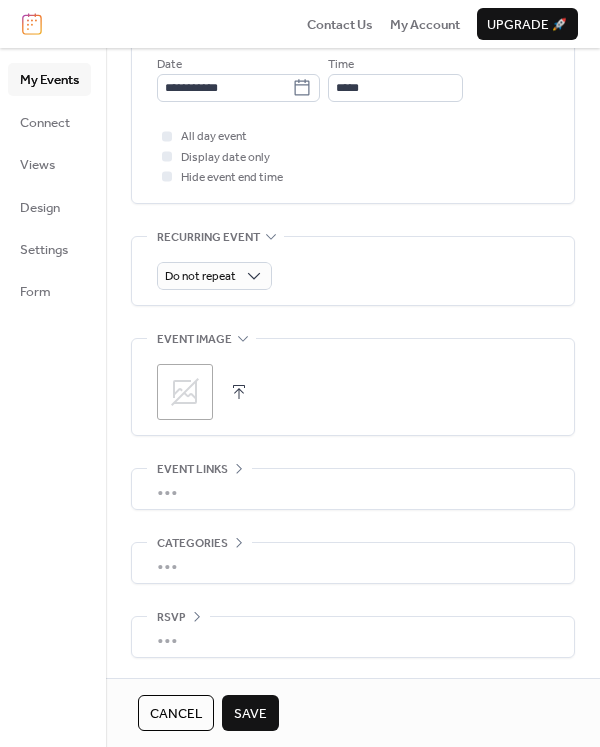 click on "Save" at bounding box center [250, 714] 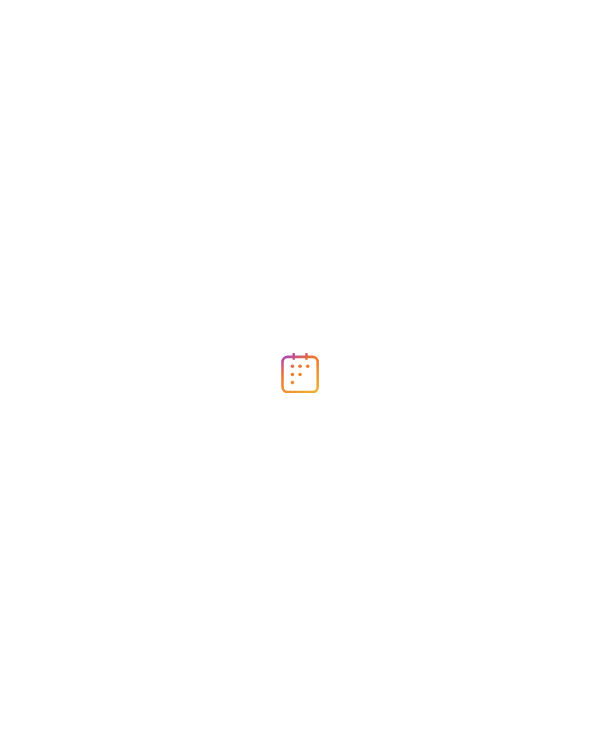 scroll, scrollTop: 0, scrollLeft: 0, axis: both 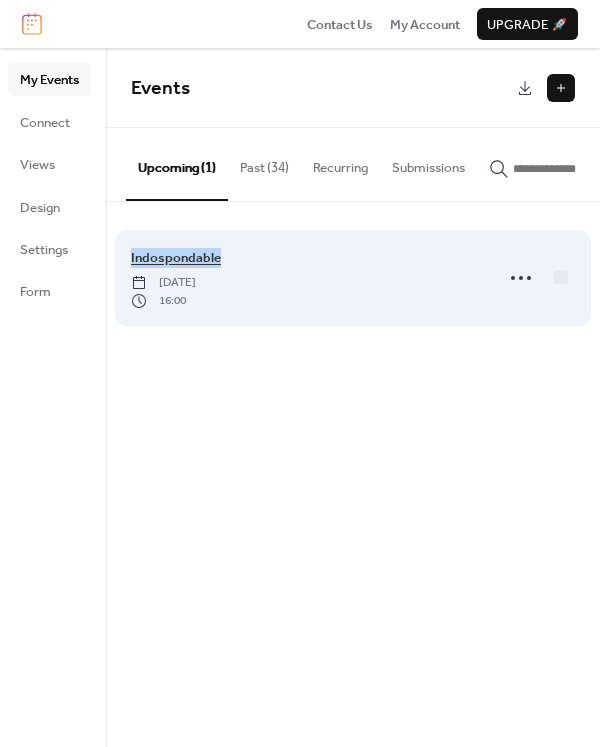 drag, startPoint x: 221, startPoint y: 262, endPoint x: 166, endPoint y: 252, distance: 55.9017 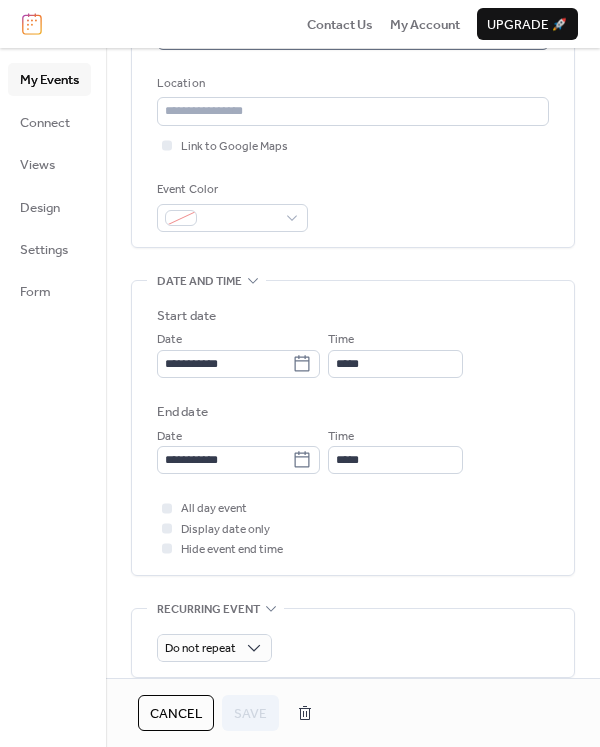 scroll, scrollTop: 500, scrollLeft: 0, axis: vertical 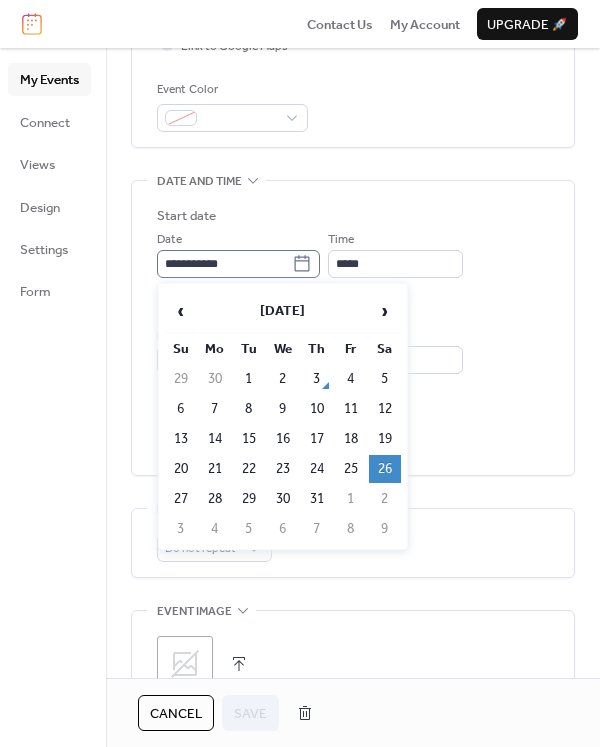 click 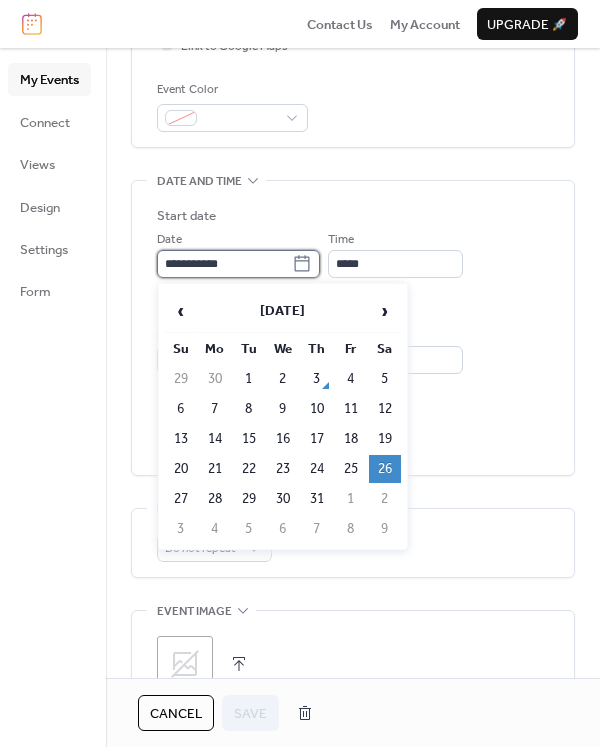 click on "**********" at bounding box center [224, 264] 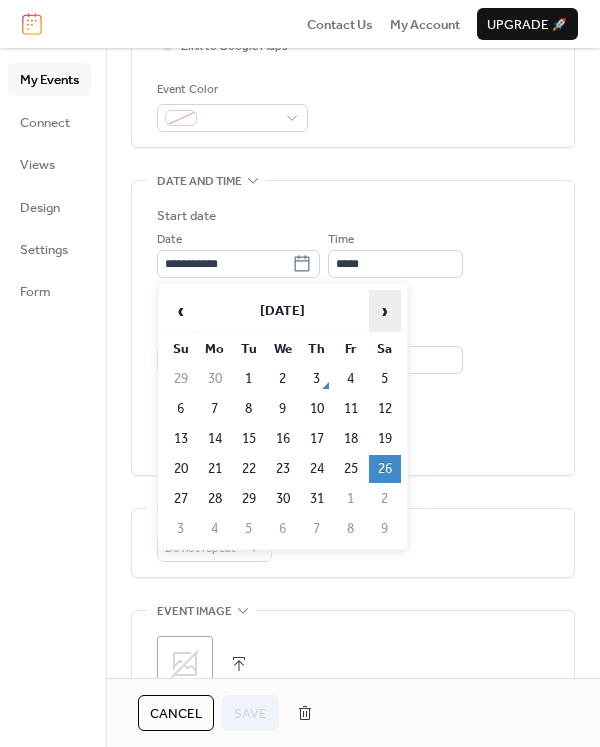 click on "›" at bounding box center (385, 311) 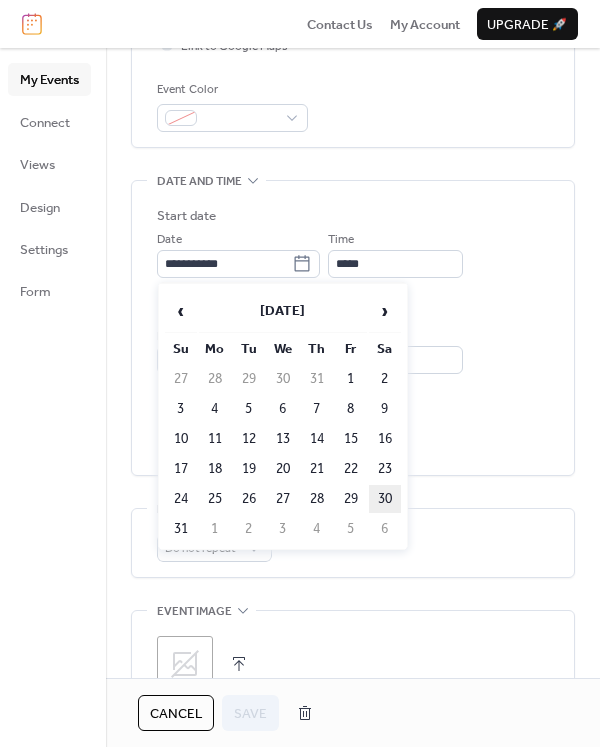 click on "30" at bounding box center [385, 499] 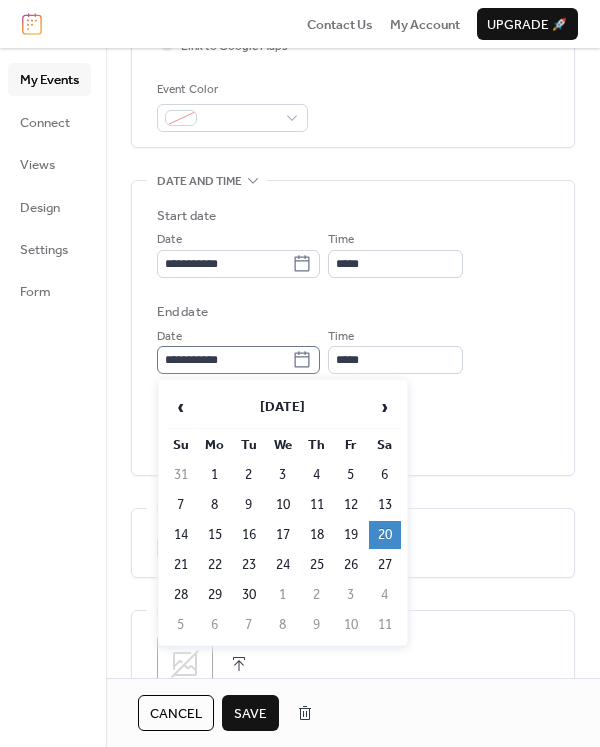 click 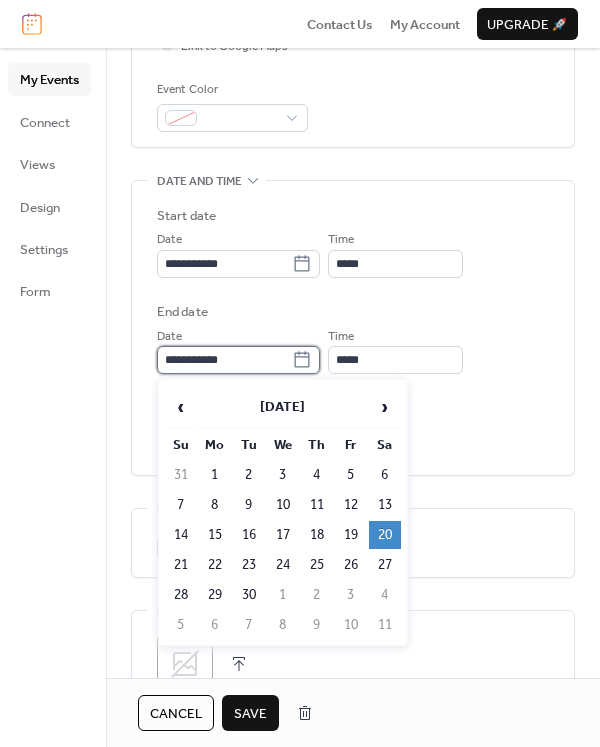 click on "**********" at bounding box center (224, 360) 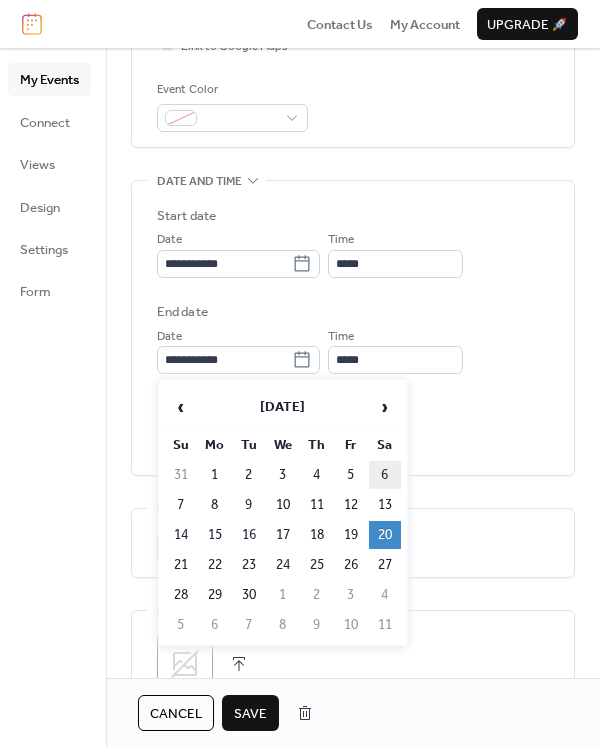 click on "6" at bounding box center (385, 475) 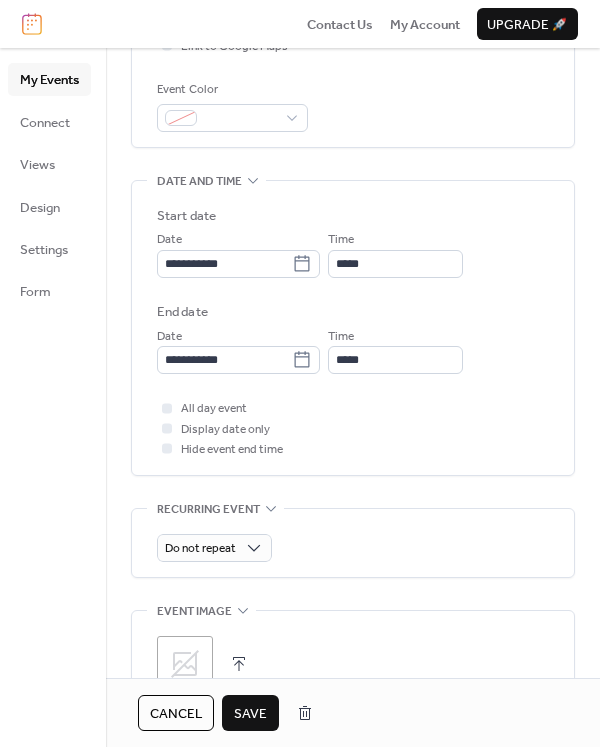 click on "Save" at bounding box center (250, 714) 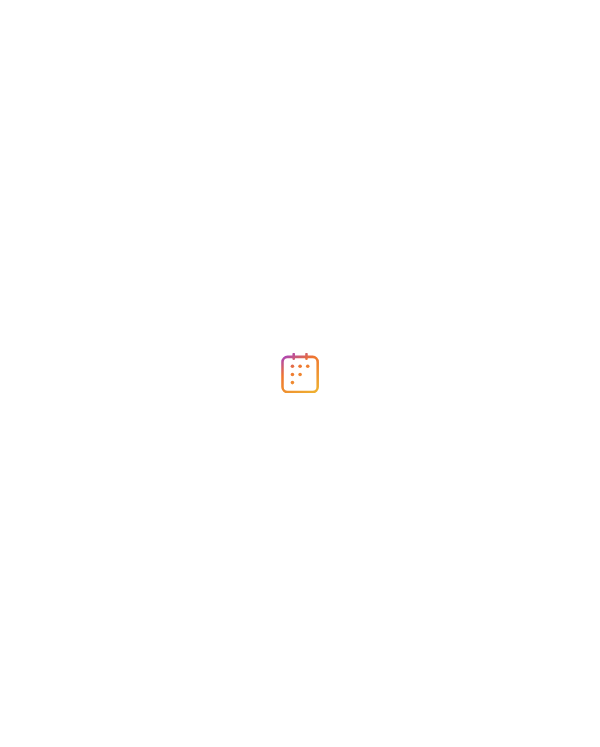 scroll, scrollTop: 0, scrollLeft: 0, axis: both 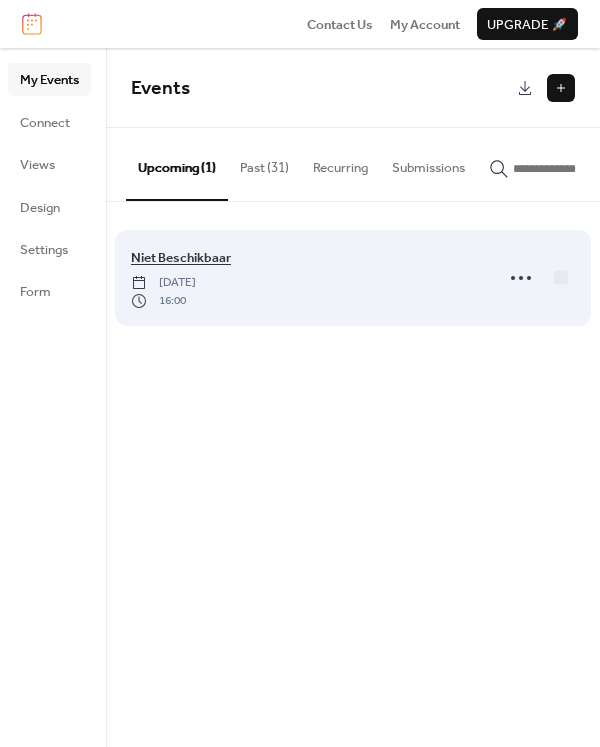 click on "Niet Beschikbaar" at bounding box center [181, 258] 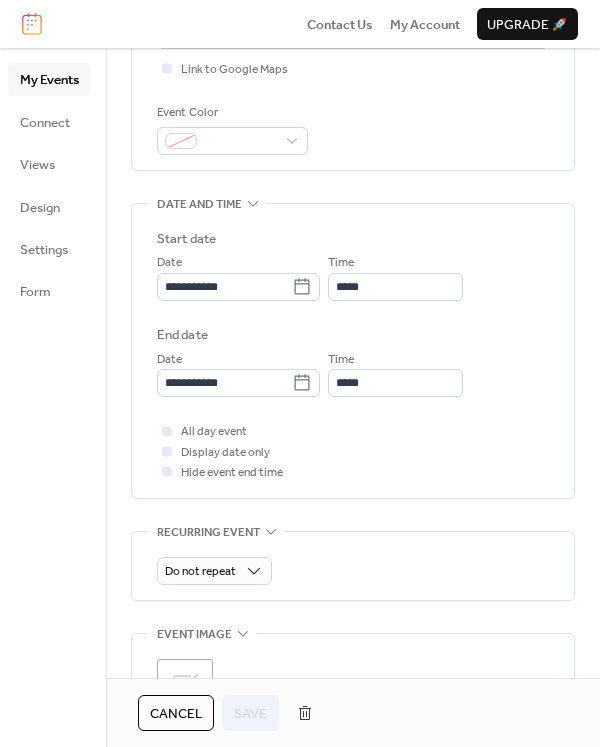 scroll, scrollTop: 500, scrollLeft: 0, axis: vertical 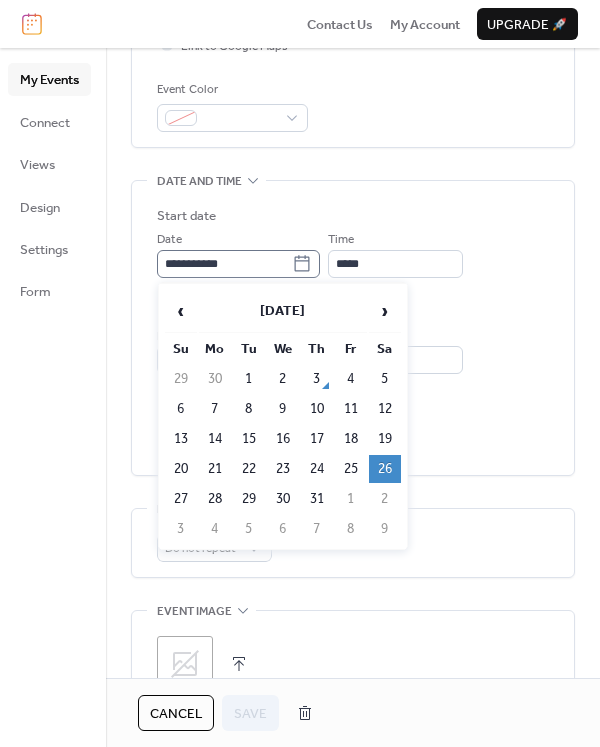 click 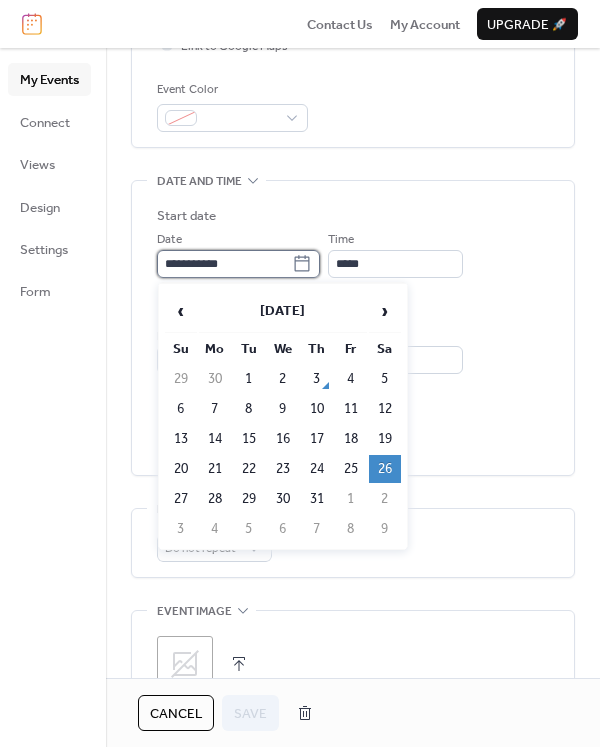 click on "**********" at bounding box center [224, 264] 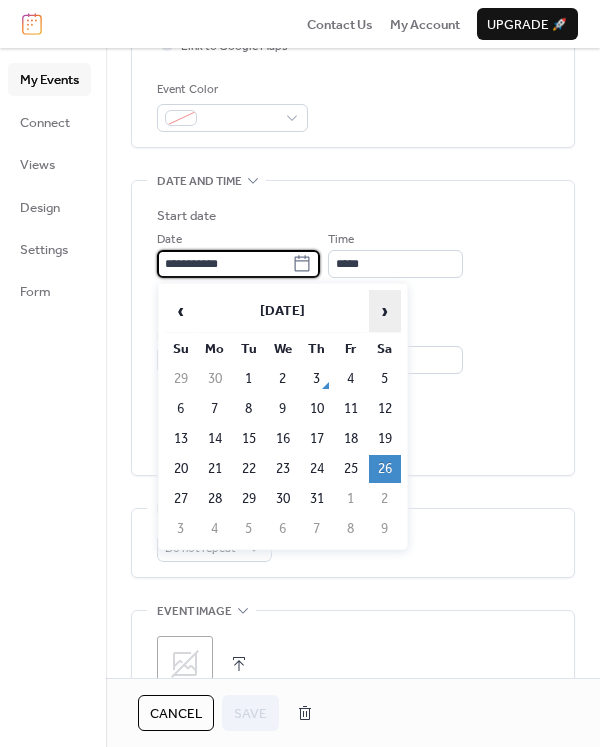 click on "›" at bounding box center [385, 311] 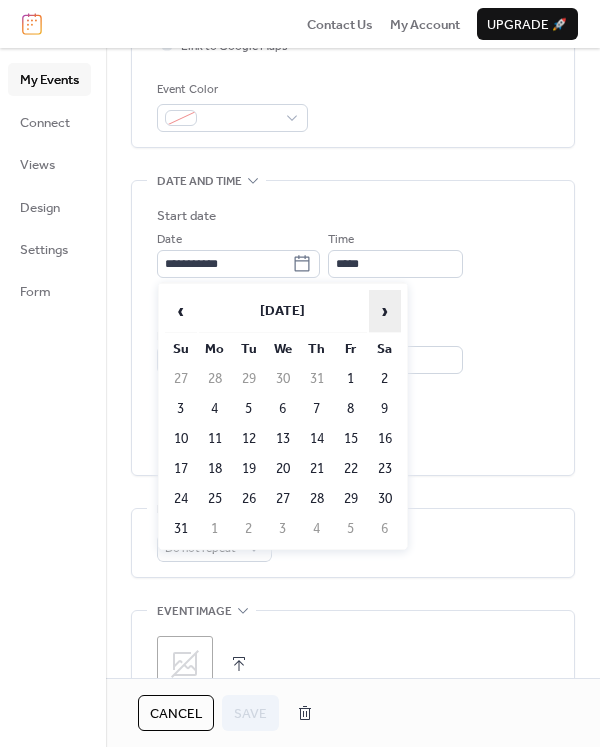 click on "›" at bounding box center [385, 311] 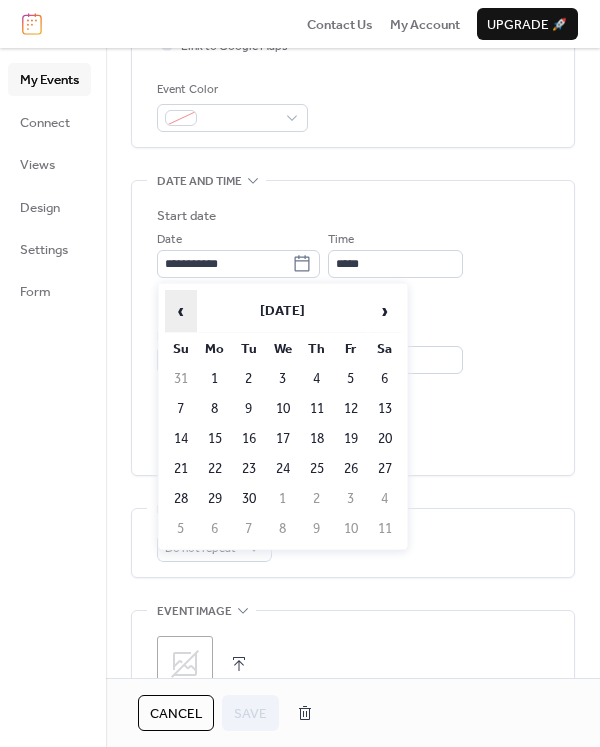 click on "‹" at bounding box center [181, 311] 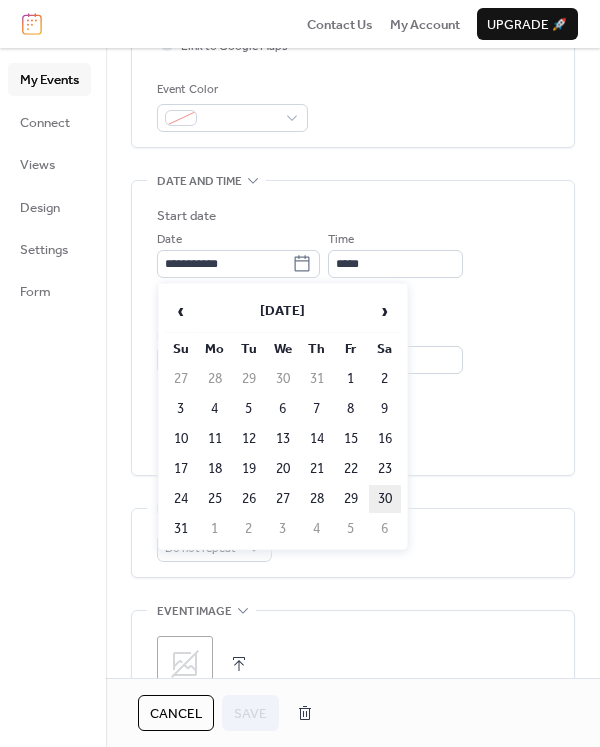 click on "30" at bounding box center (385, 499) 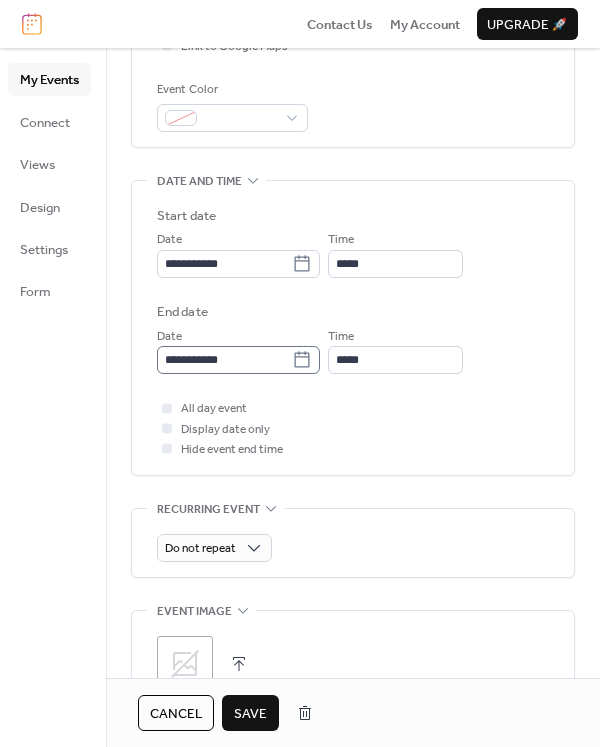 click 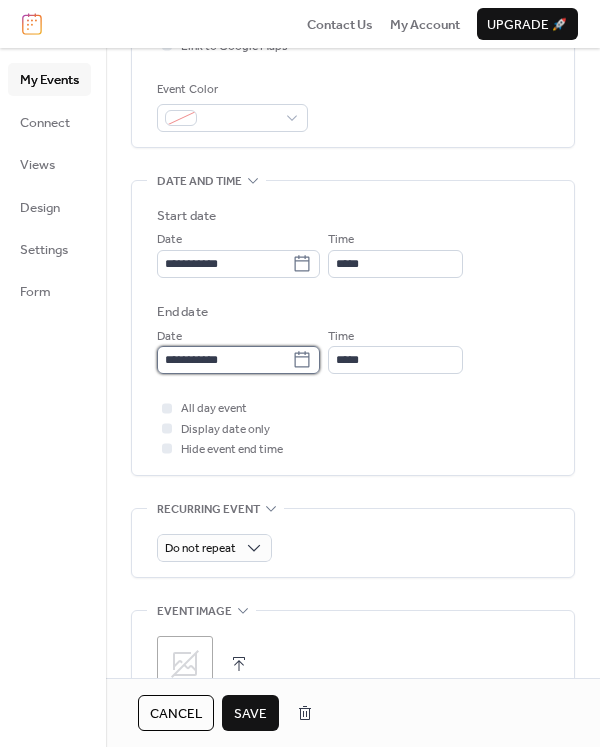 click on "**********" at bounding box center (224, 360) 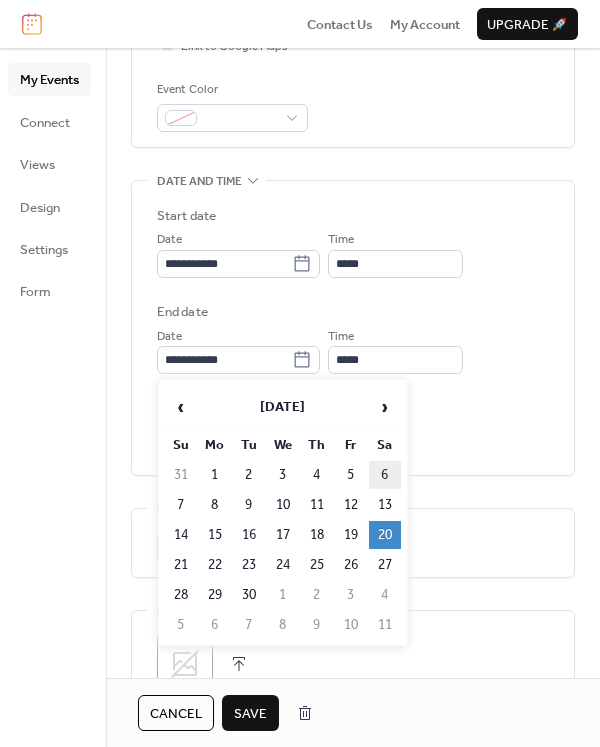 click on "6" at bounding box center (385, 475) 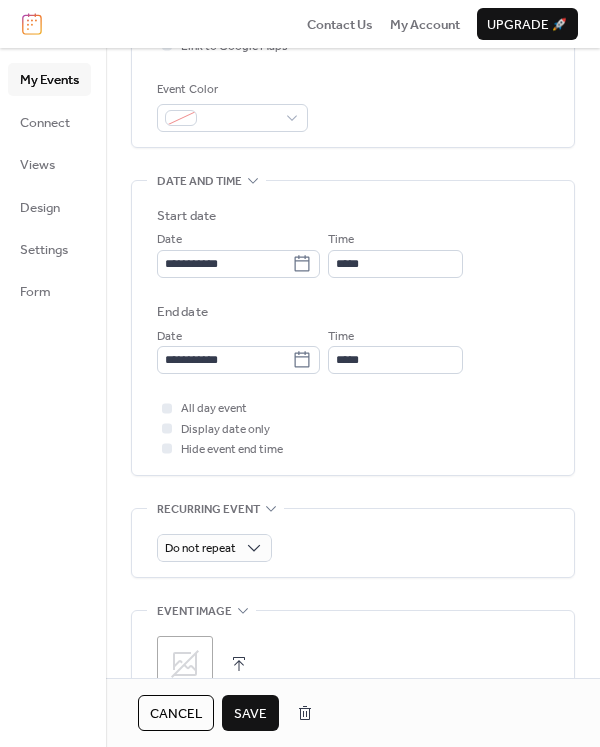click on "Save" at bounding box center [250, 714] 